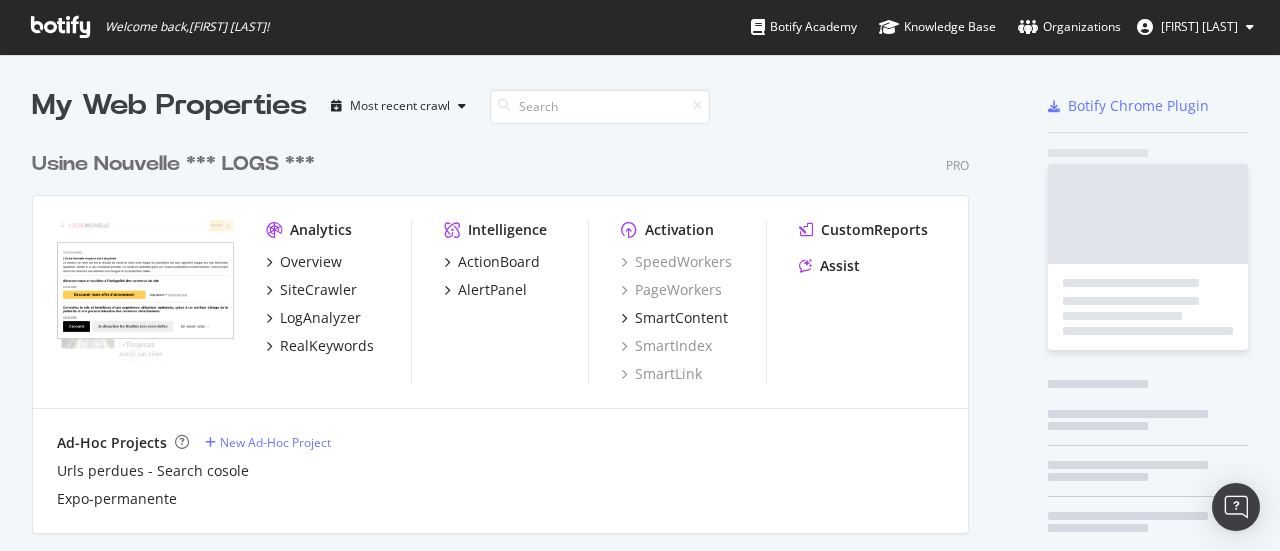 scroll, scrollTop: 0, scrollLeft: 0, axis: both 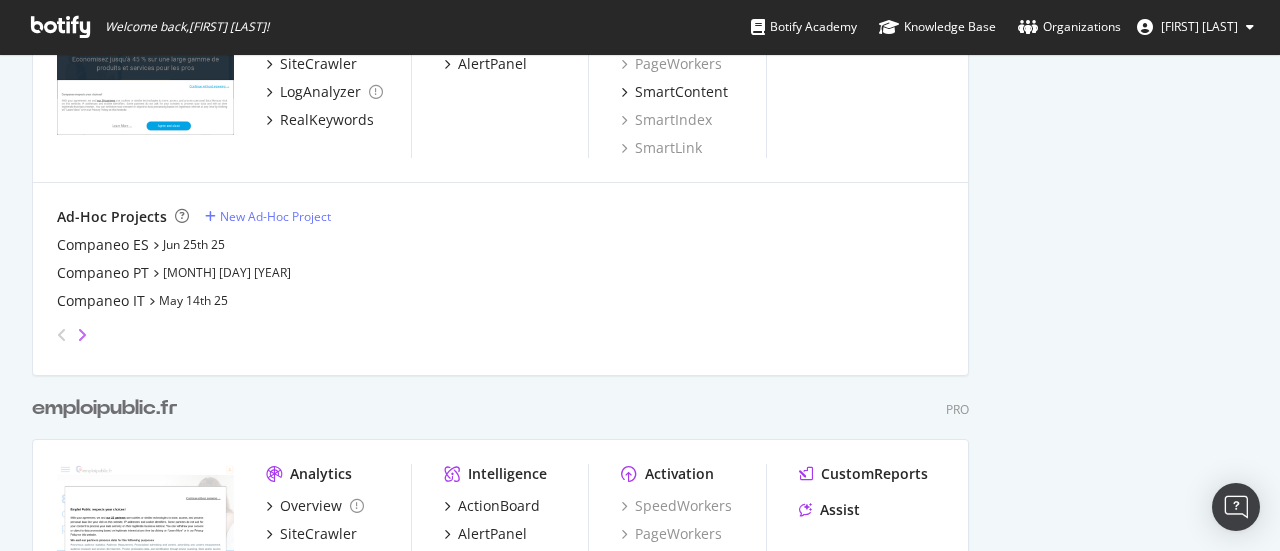click at bounding box center [82, 335] 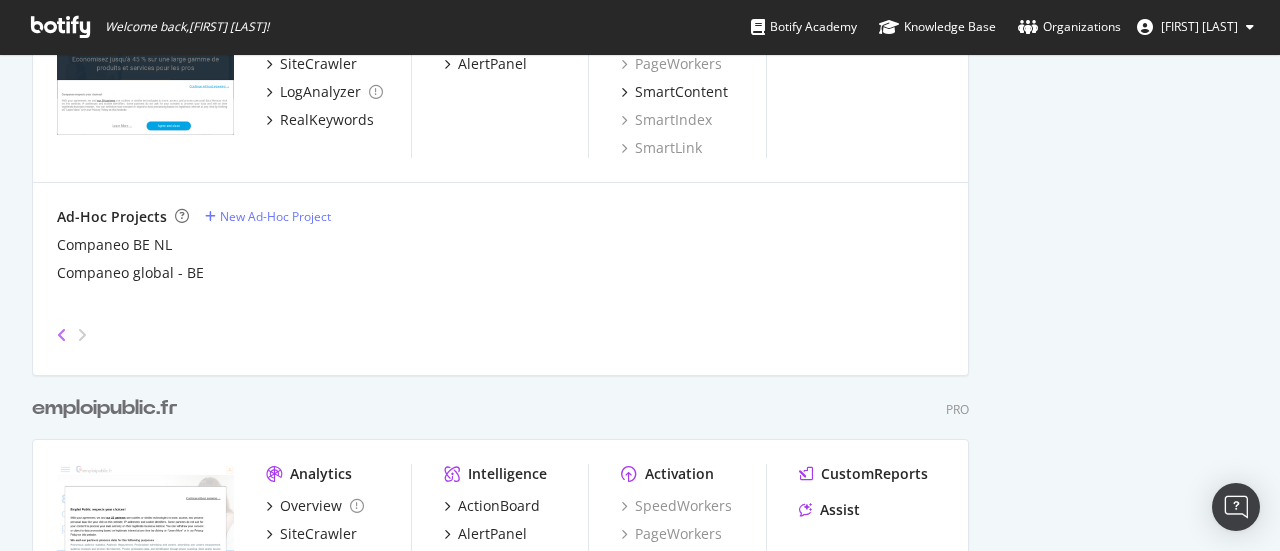 click at bounding box center (62, 335) 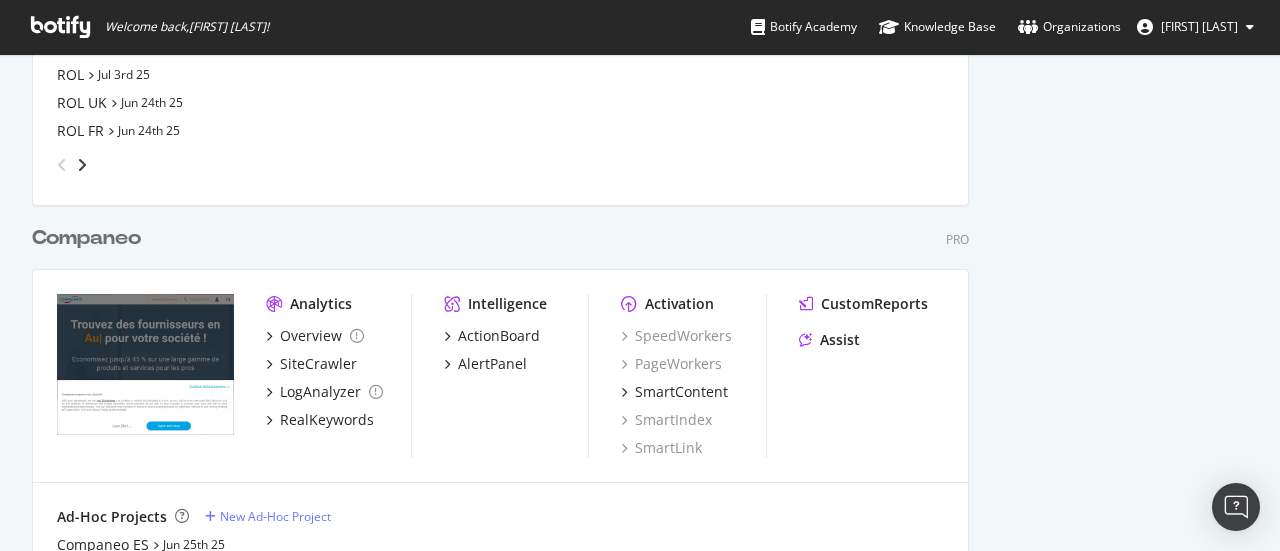 scroll, scrollTop: 1786, scrollLeft: 0, axis: vertical 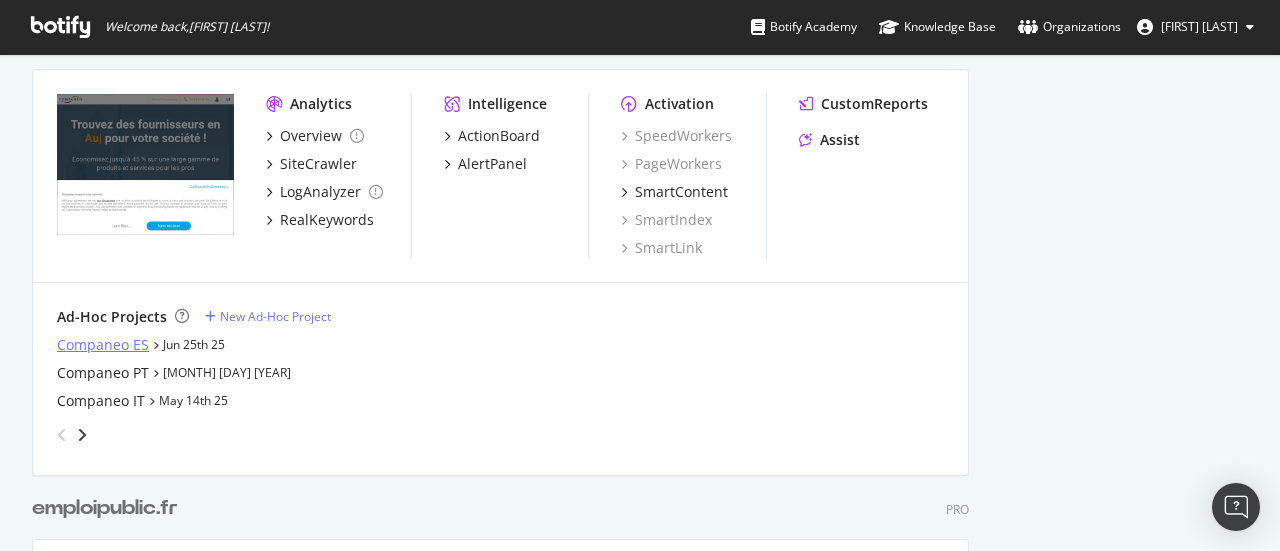 click on "Companeo ES" at bounding box center (103, 345) 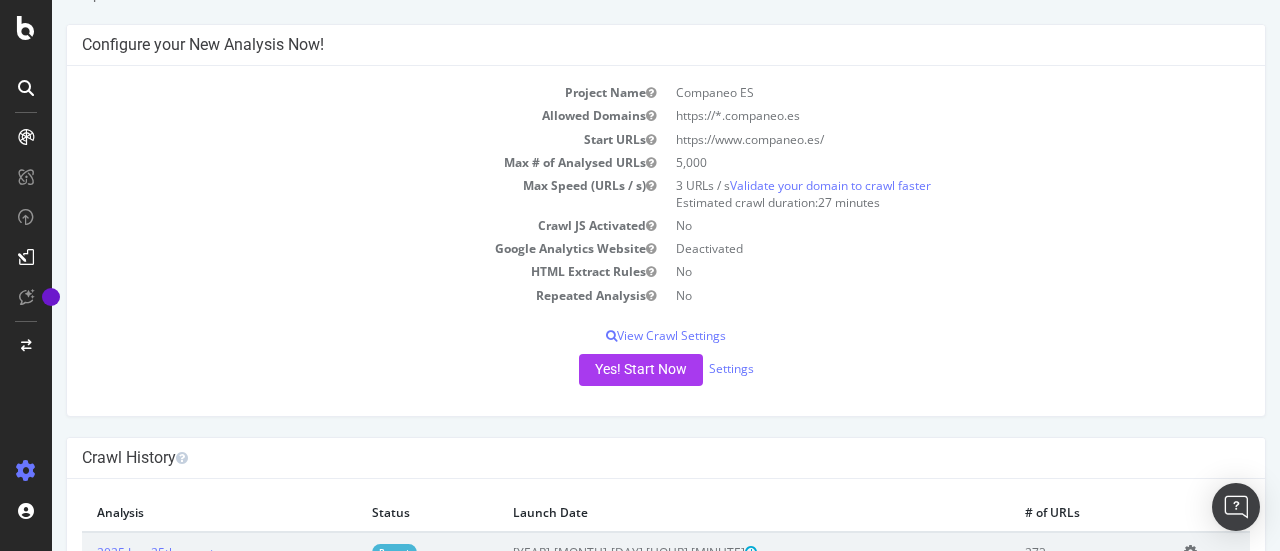 scroll, scrollTop: 152, scrollLeft: 0, axis: vertical 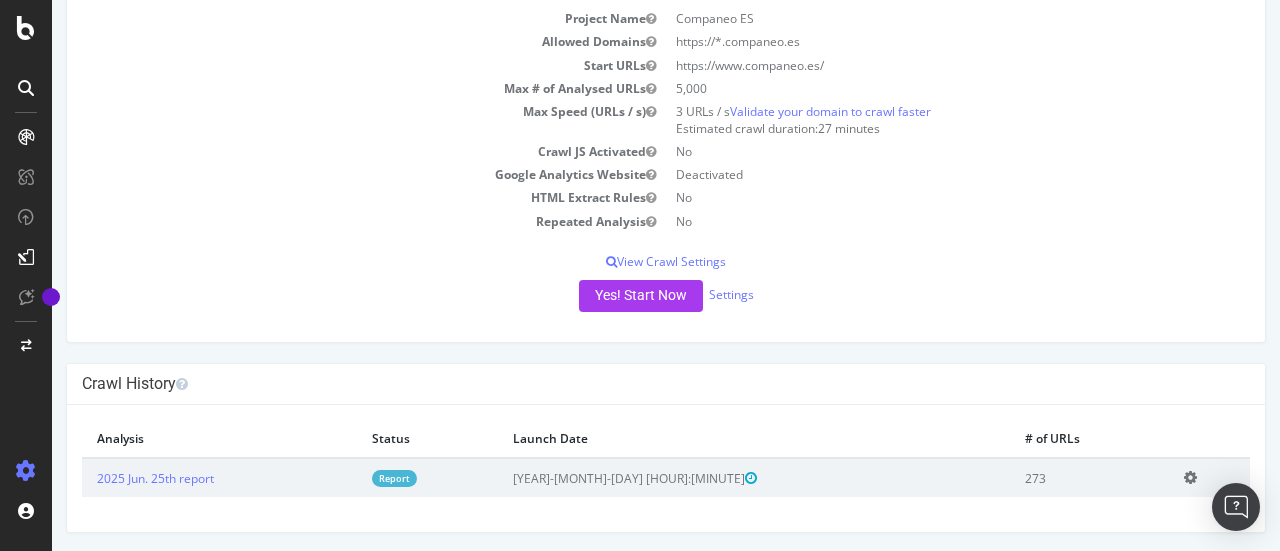 click on "Report" at bounding box center (394, 478) 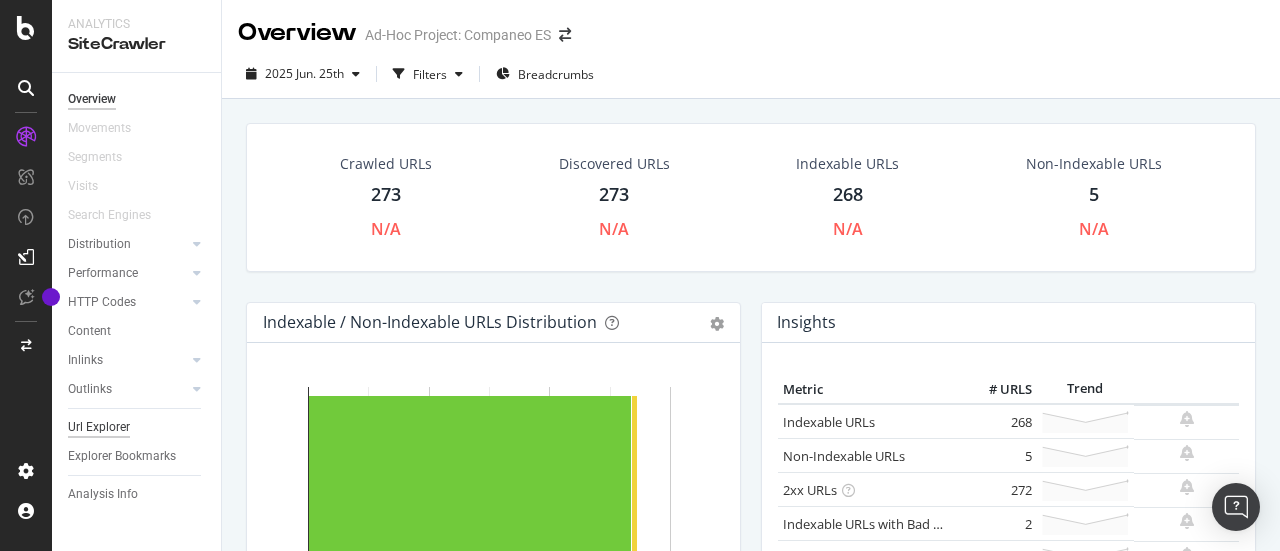 click on "Url Explorer" at bounding box center [99, 427] 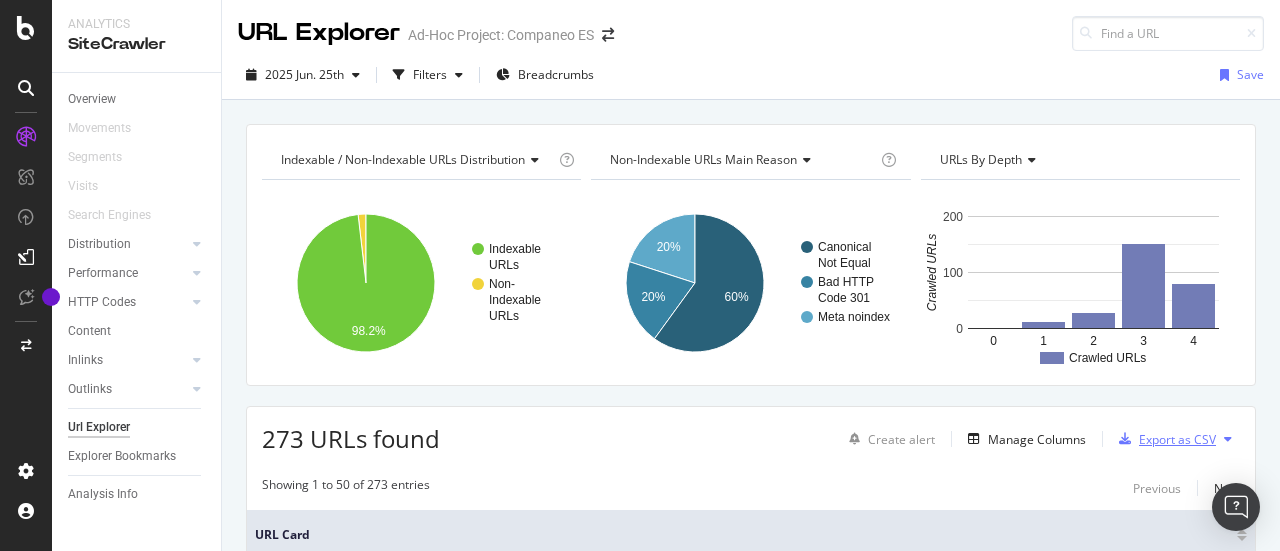 click on "Export as CSV" at bounding box center [1177, 439] 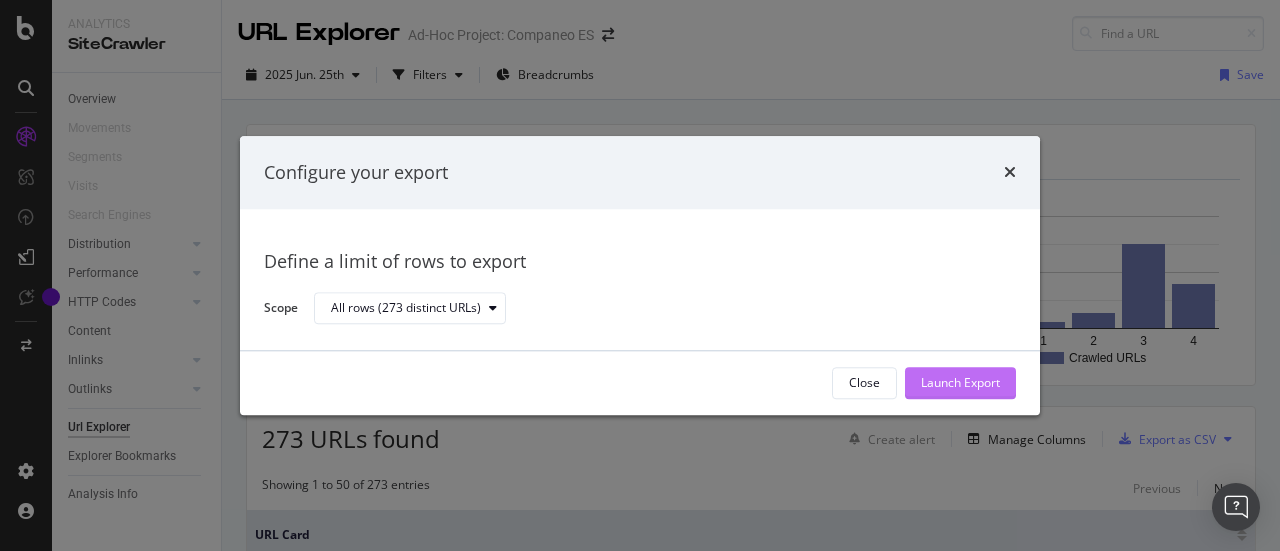 click on "Launch Export" 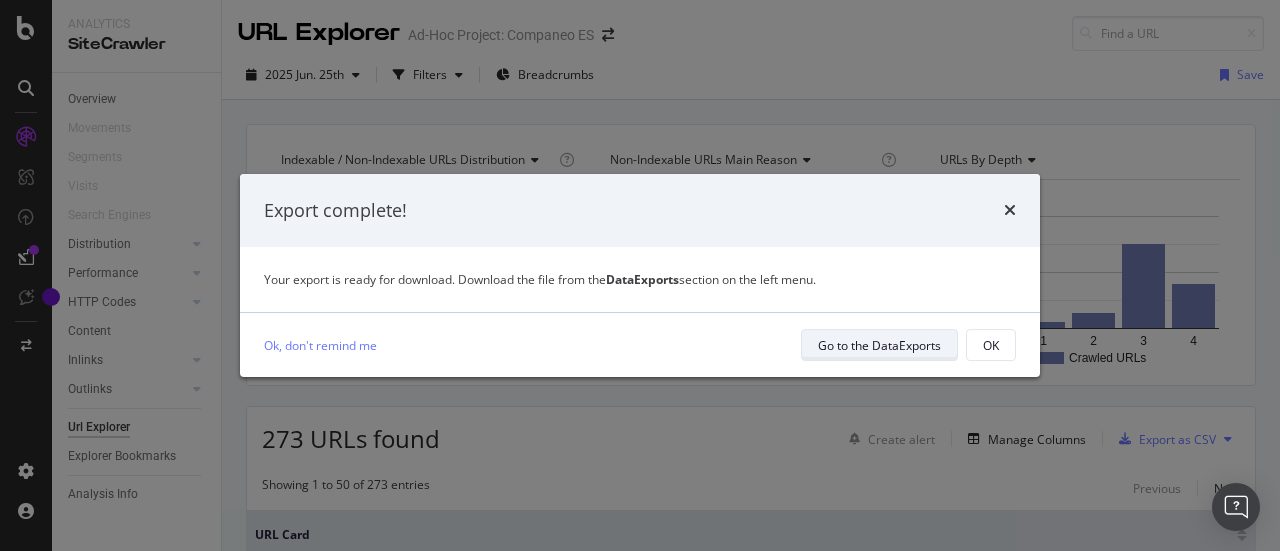 click on "Go to the DataExports" 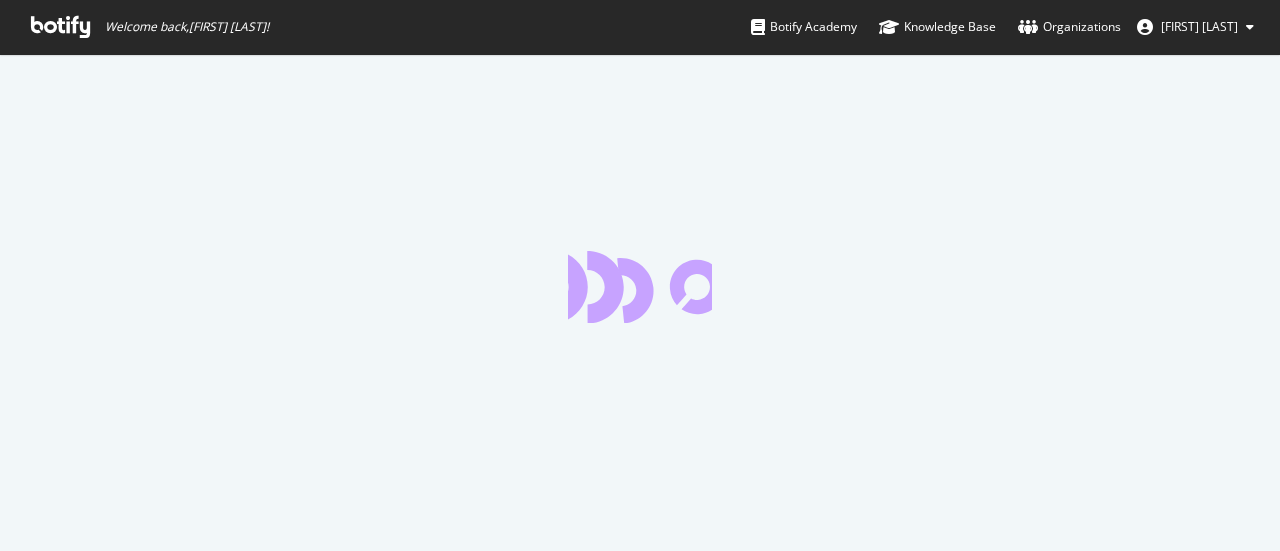 scroll, scrollTop: 0, scrollLeft: 0, axis: both 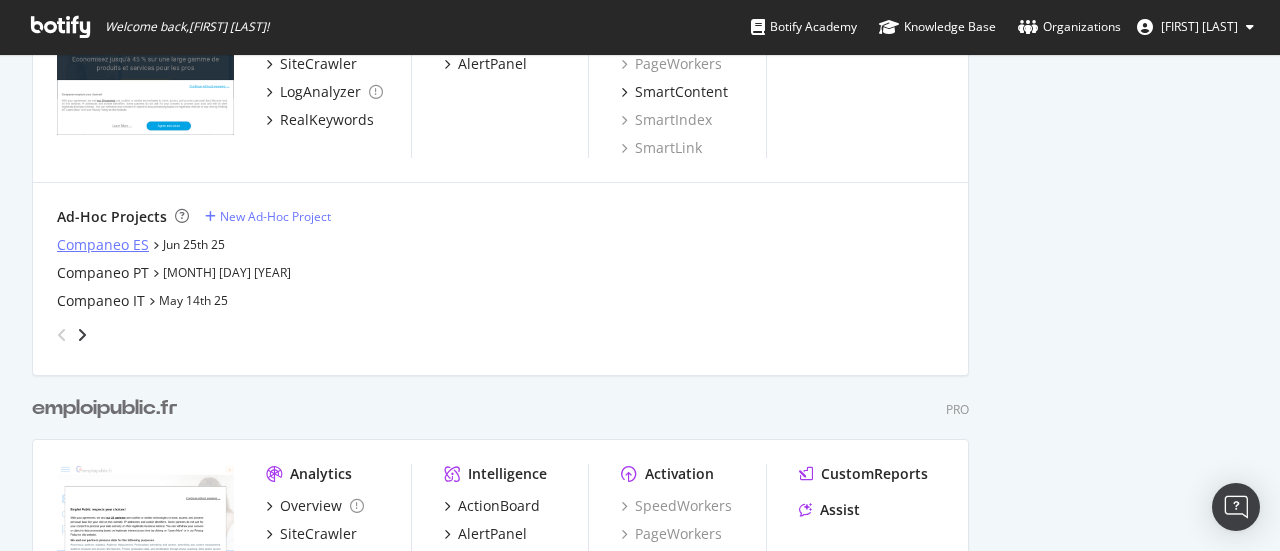 click on "Companeo ES" at bounding box center [103, 245] 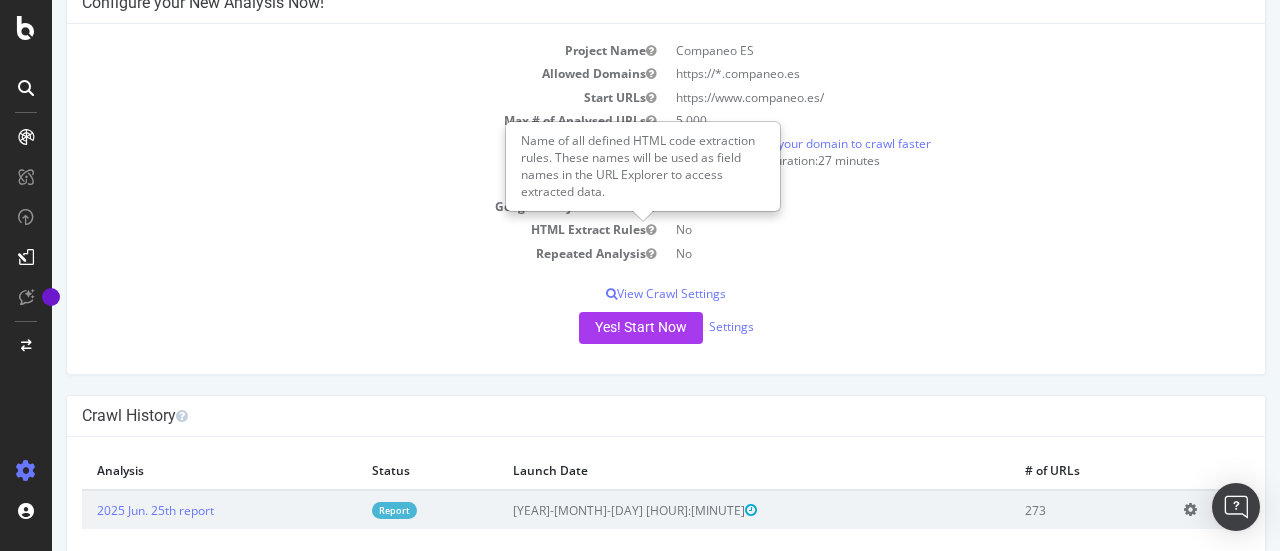 scroll, scrollTop: 152, scrollLeft: 0, axis: vertical 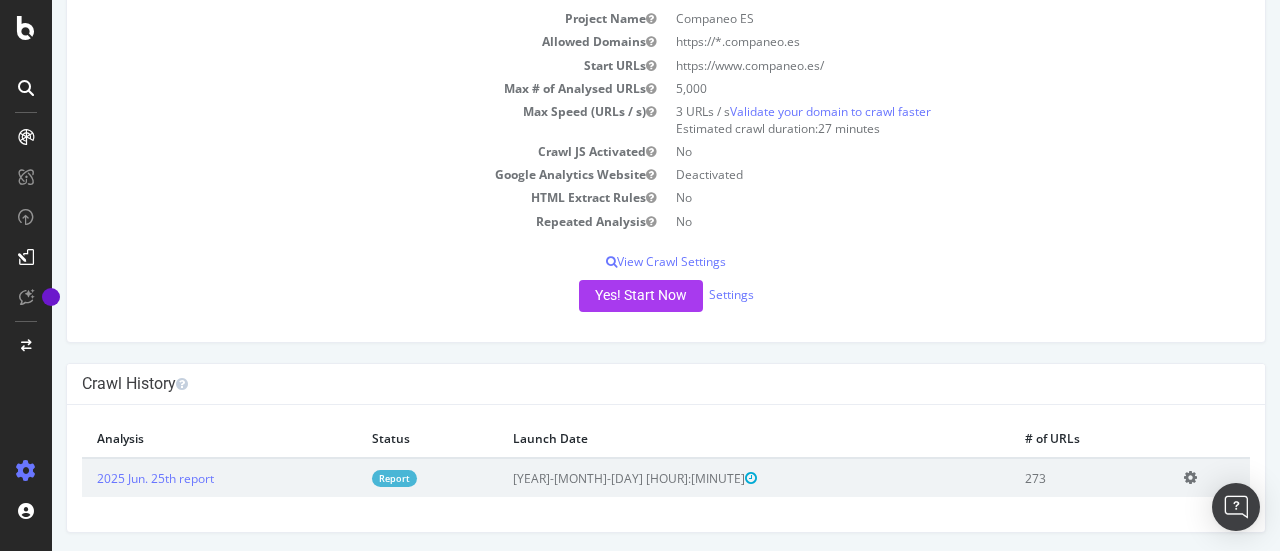 click on "Report" at bounding box center [394, 478] 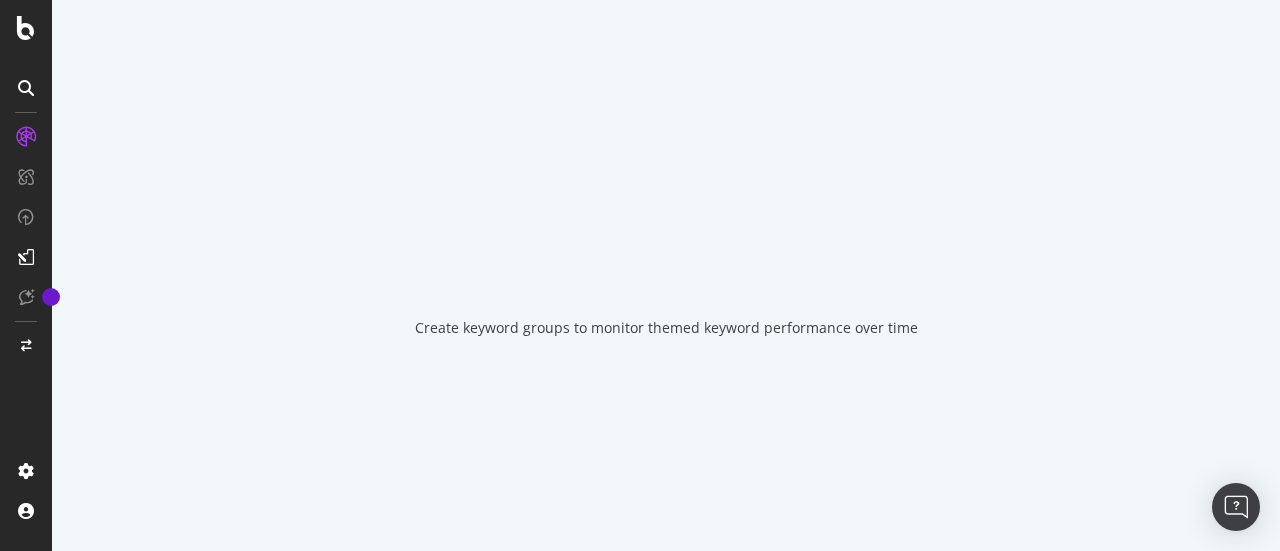 scroll, scrollTop: 0, scrollLeft: 0, axis: both 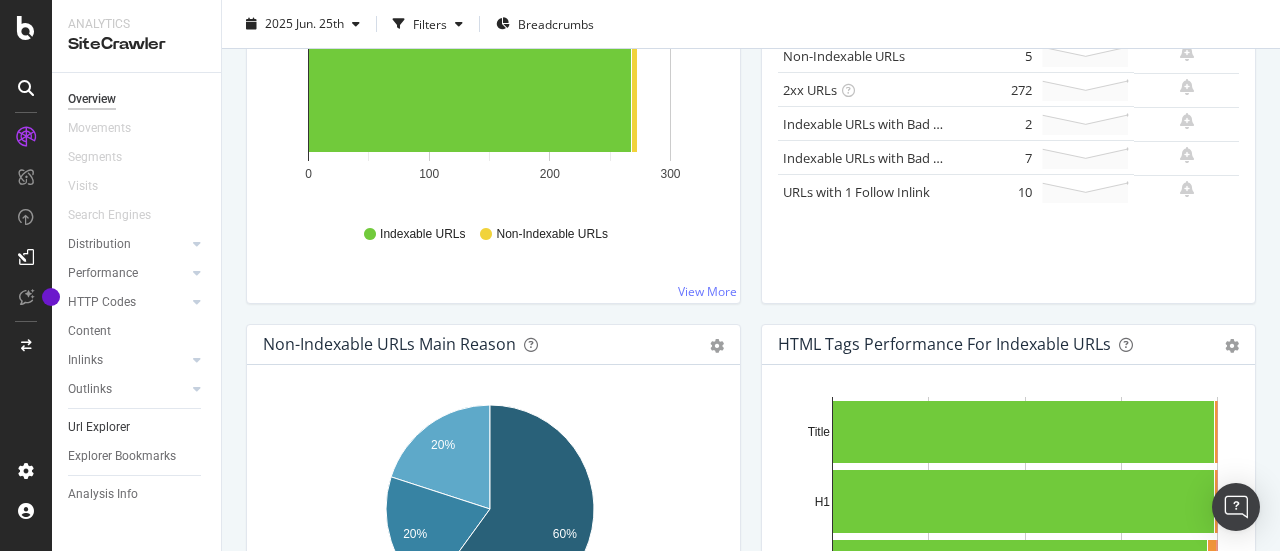 click on "Url Explorer" at bounding box center [137, 427] 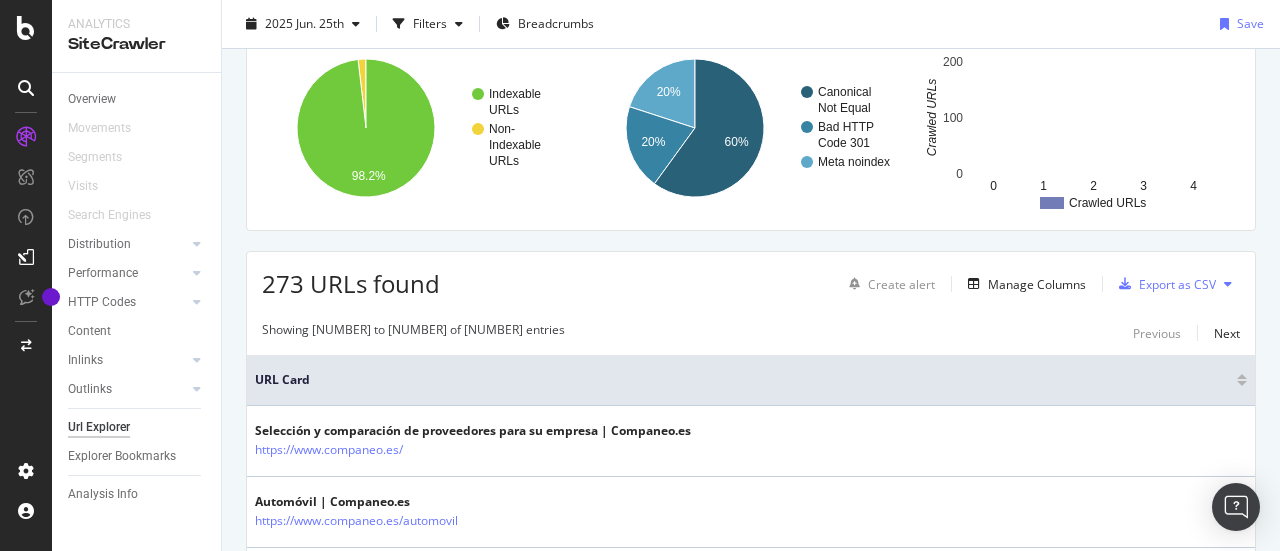 scroll, scrollTop: 200, scrollLeft: 0, axis: vertical 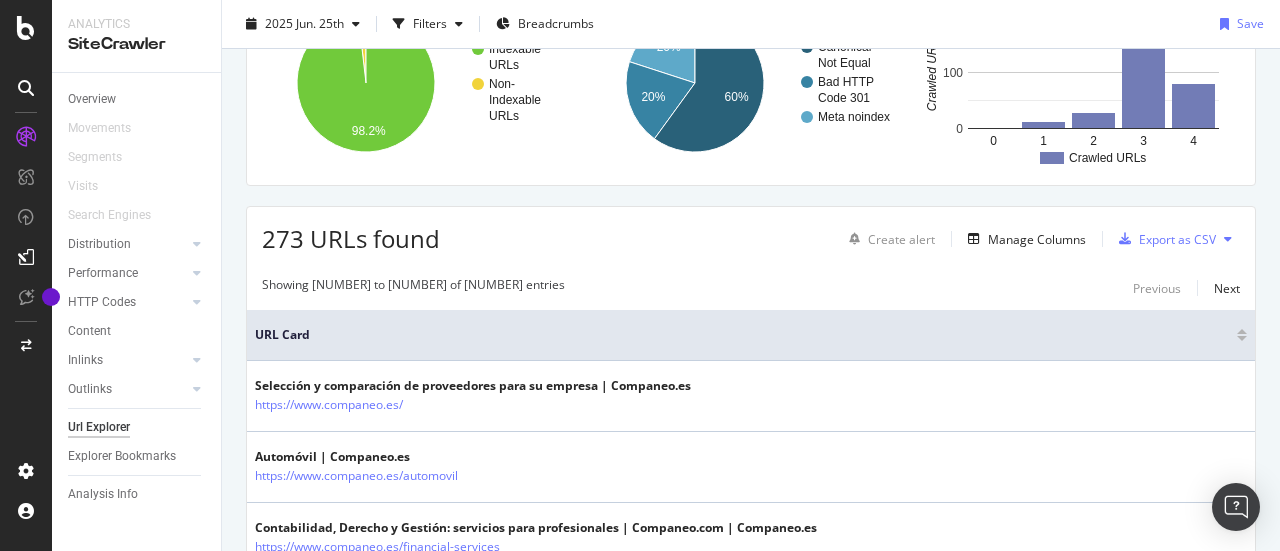 click at bounding box center (1228, 239) 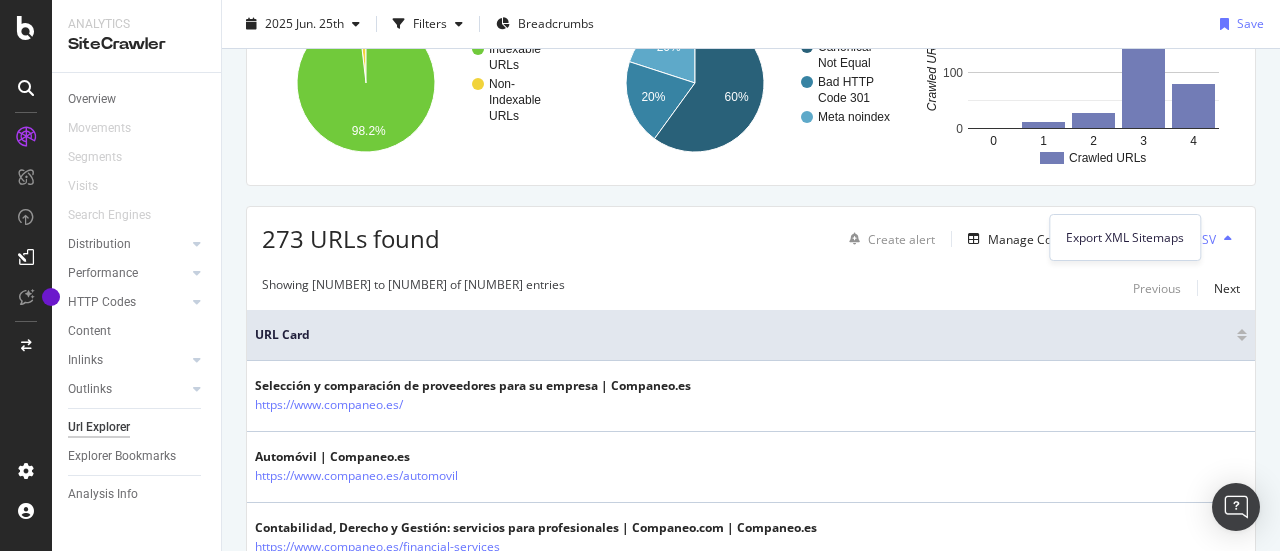 click at bounding box center (1228, 239) 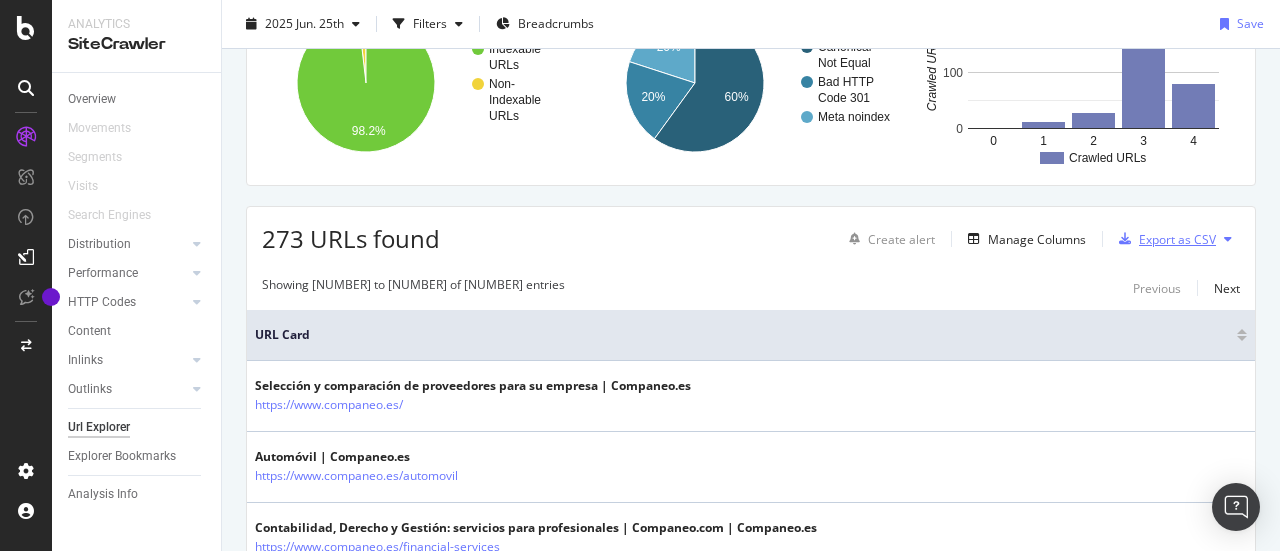 click on "Export as CSV" at bounding box center (1177, 239) 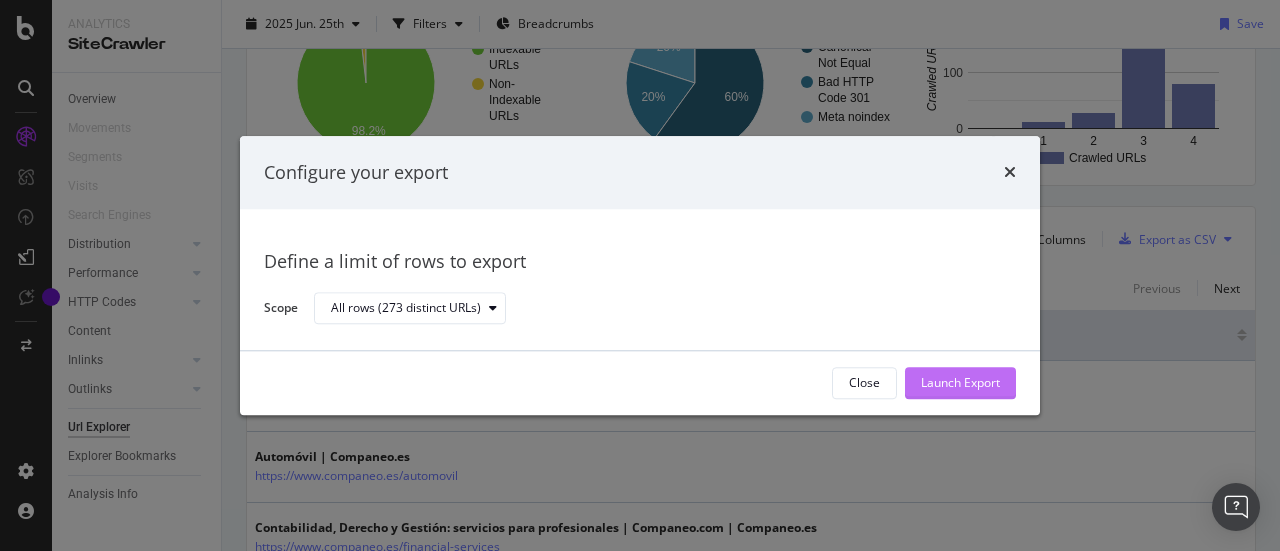 click on "Launch Export" 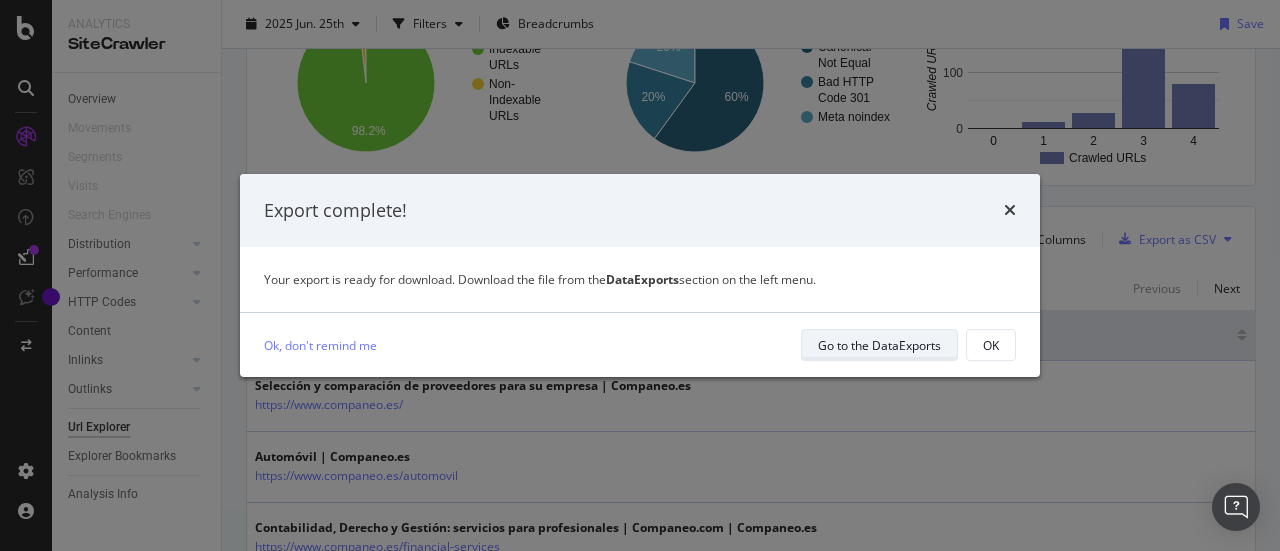 click on "Go to the DataExports" 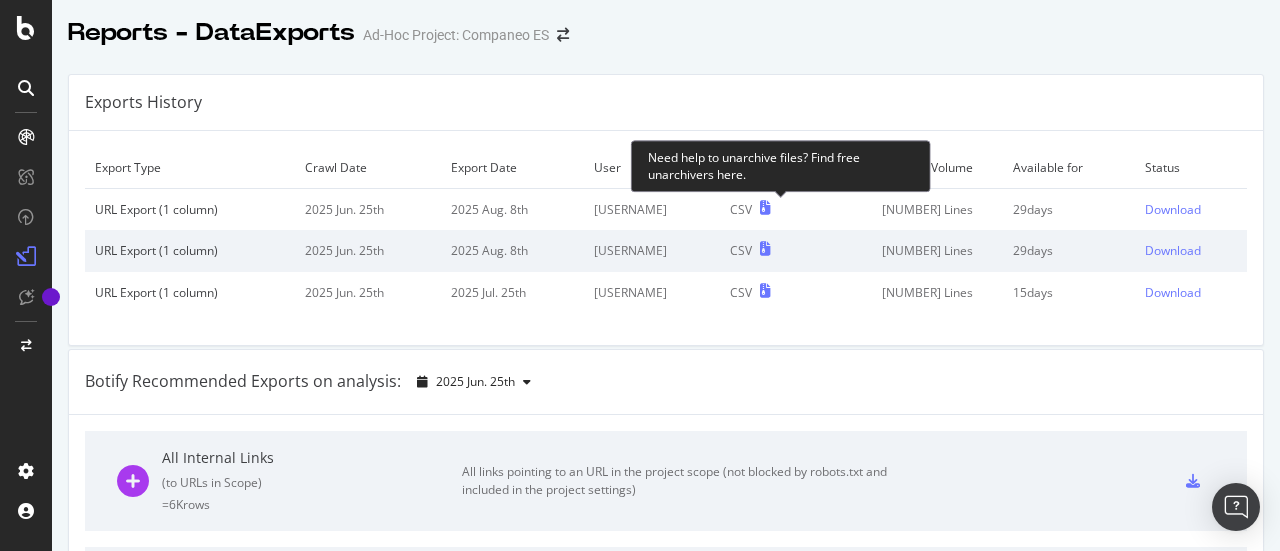 click at bounding box center (765, 208) 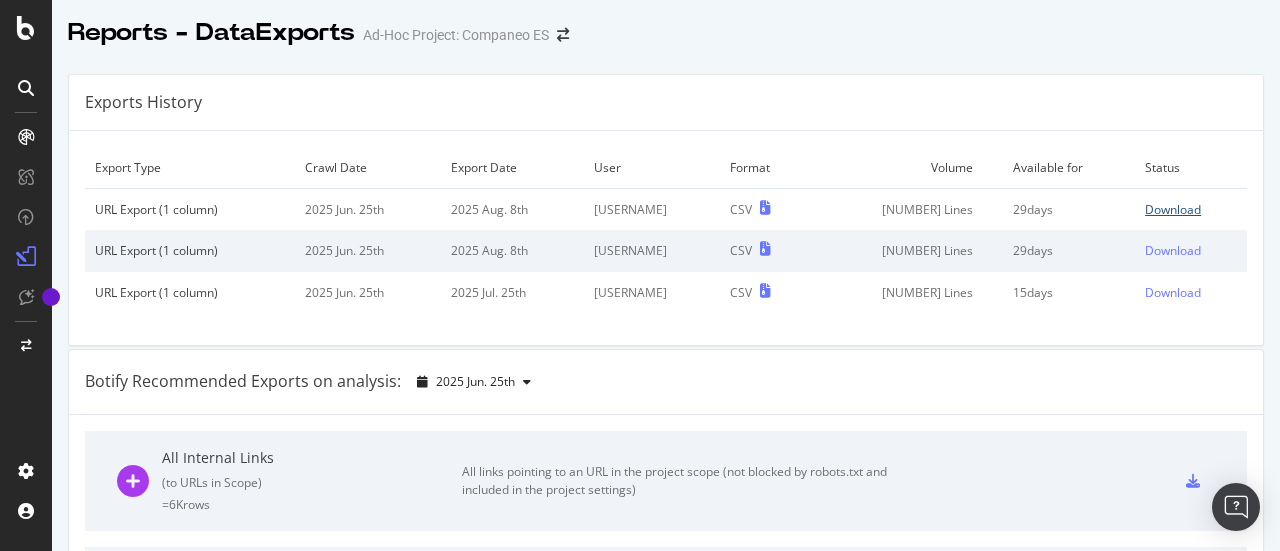 click on "Download" at bounding box center (1191, 210) 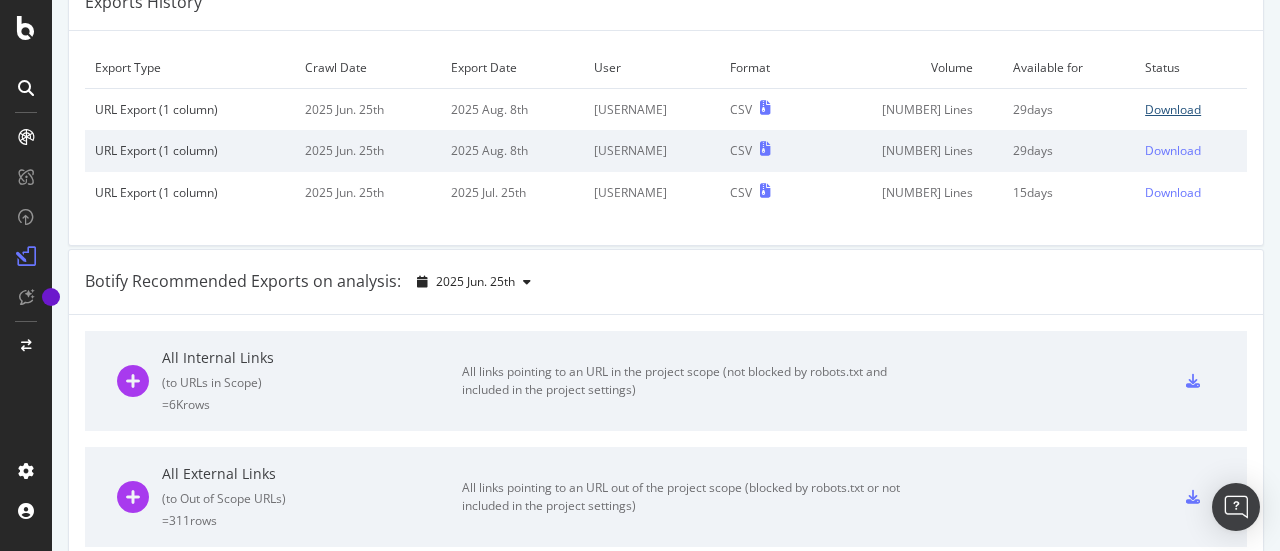 scroll, scrollTop: 0, scrollLeft: 0, axis: both 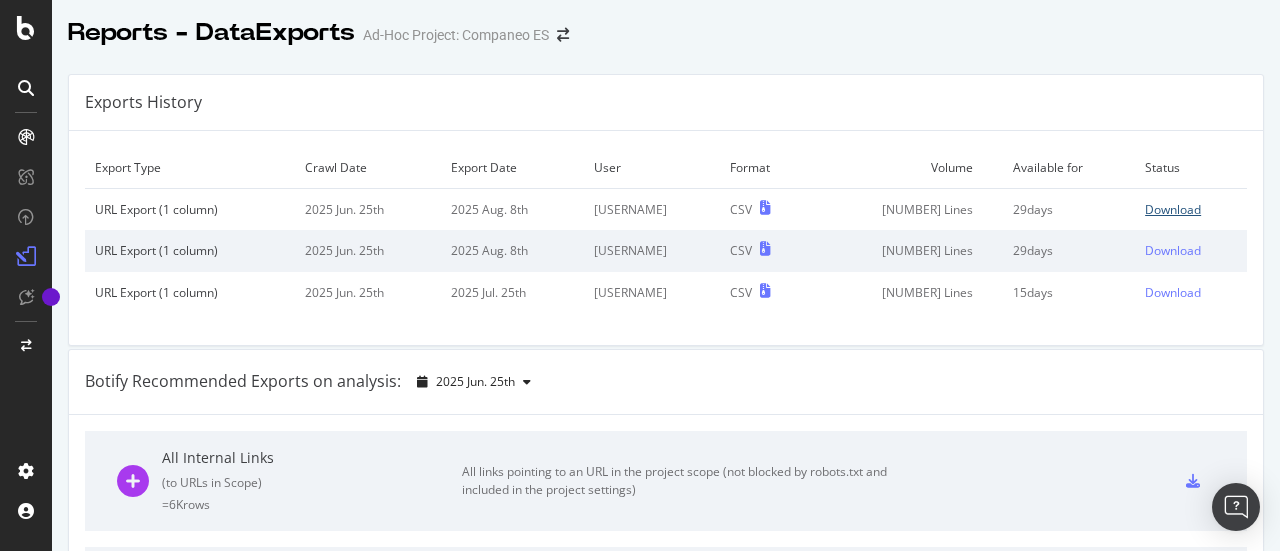 click on "Download" at bounding box center [1173, 209] 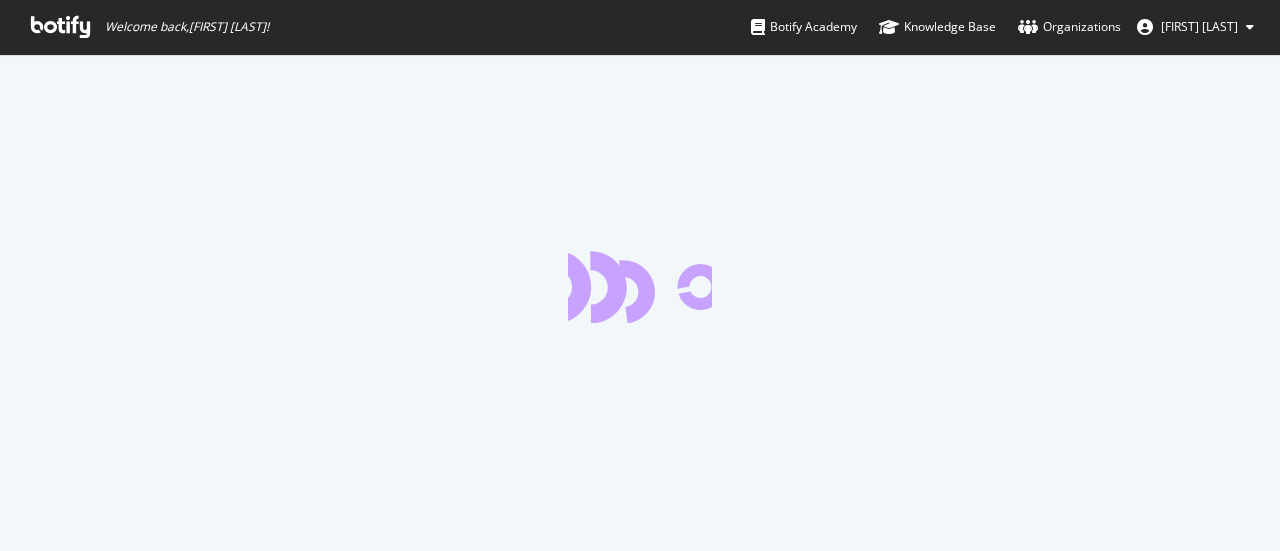 scroll, scrollTop: 0, scrollLeft: 0, axis: both 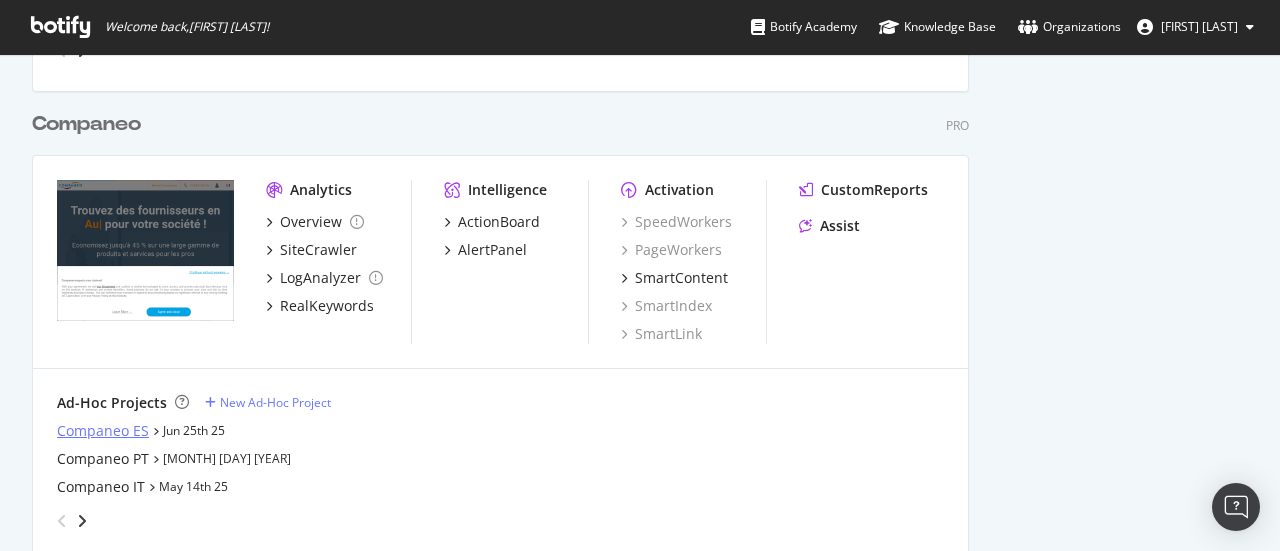 click on "Companeo ES" at bounding box center (103, 431) 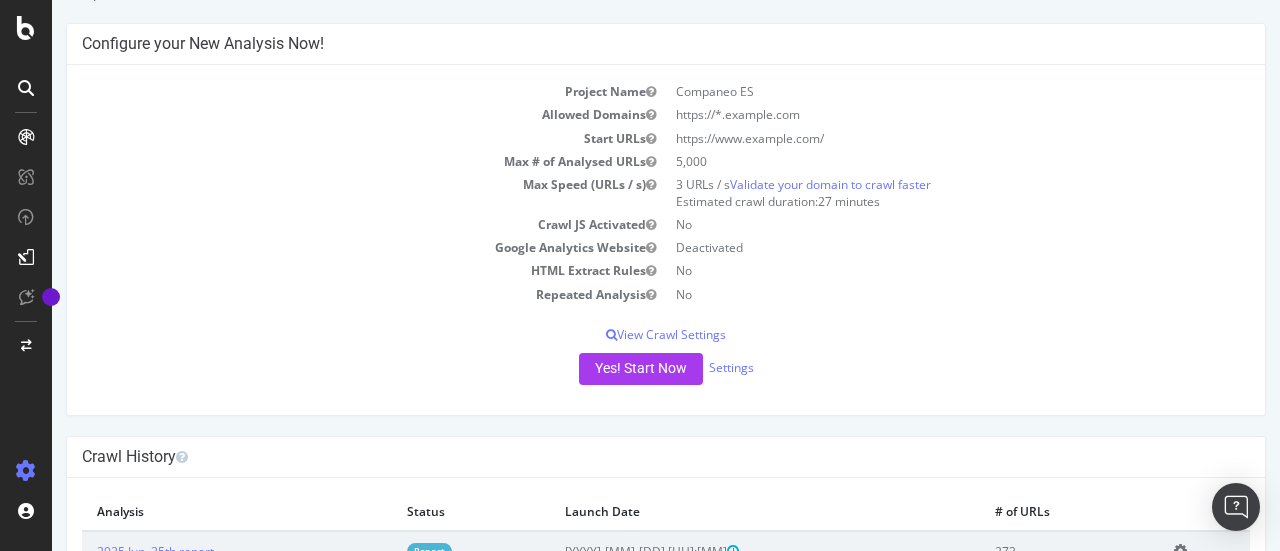 scroll, scrollTop: 152, scrollLeft: 0, axis: vertical 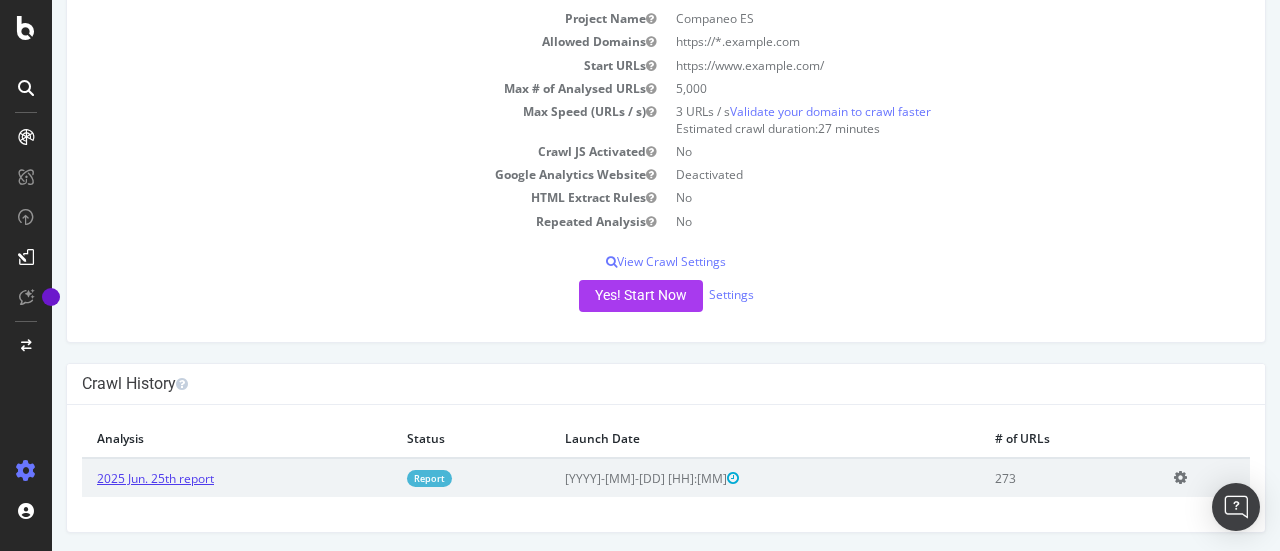 click on "2025 Jun. 25th
report" at bounding box center [155, 478] 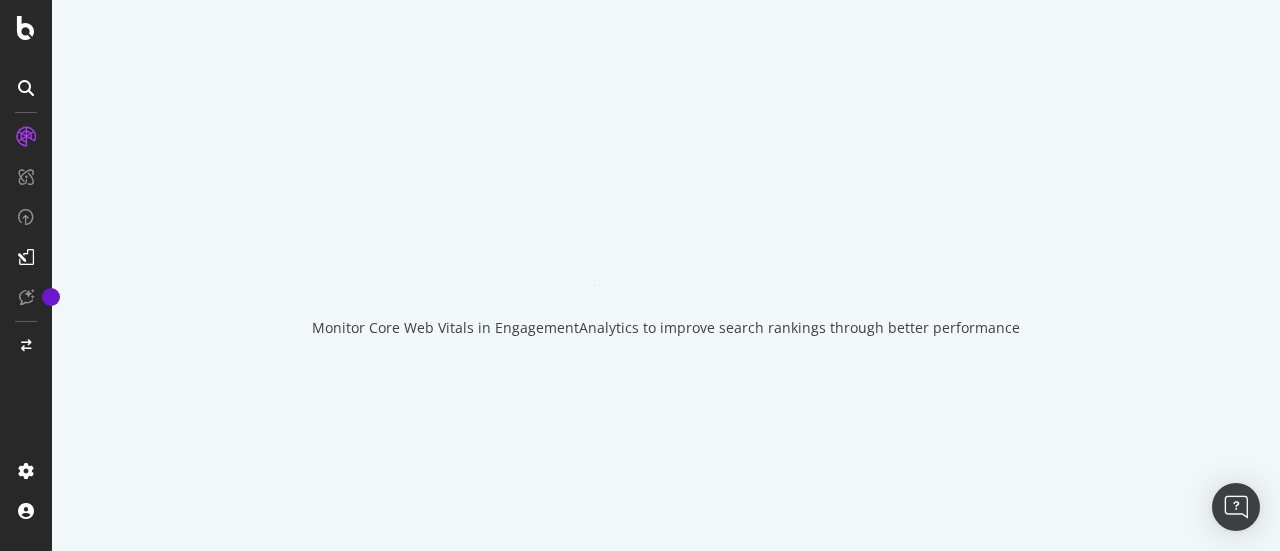 scroll, scrollTop: 0, scrollLeft: 0, axis: both 